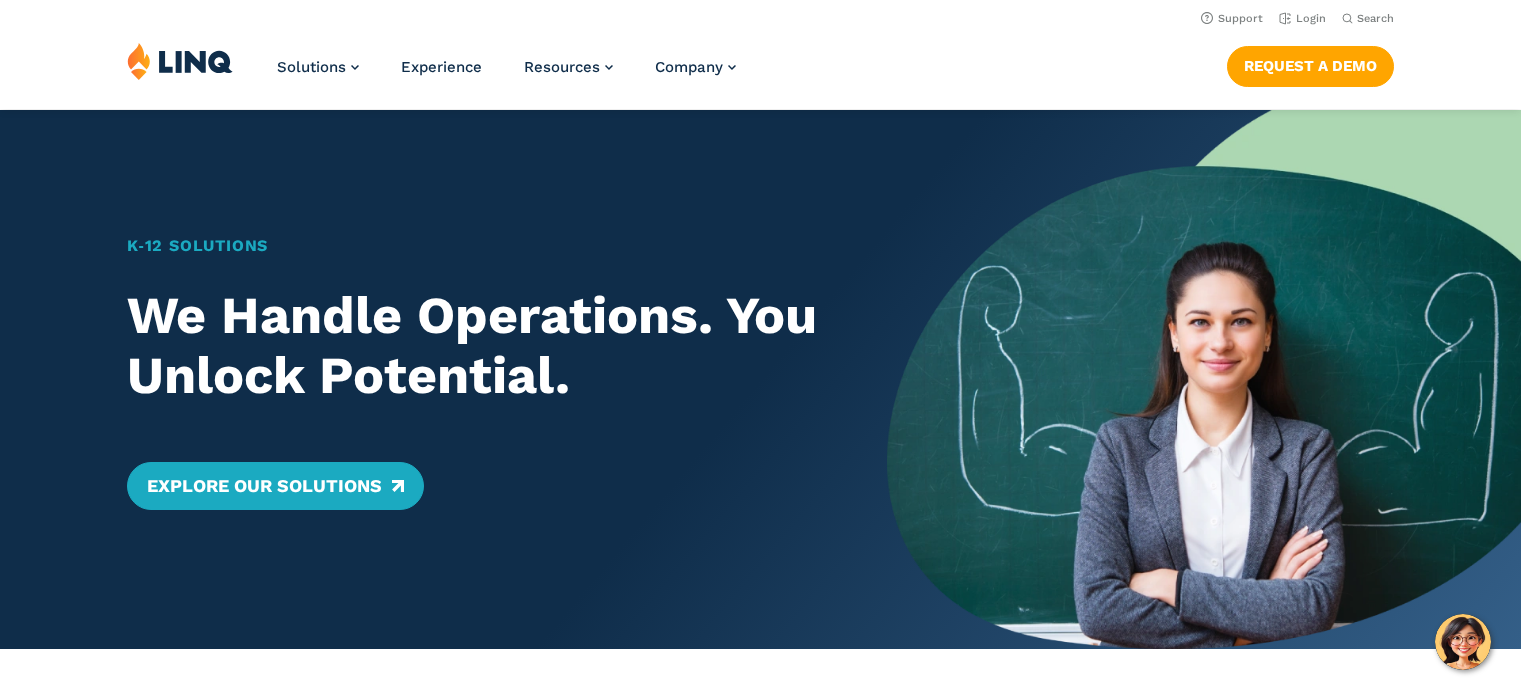 scroll, scrollTop: 216, scrollLeft: 0, axis: vertical 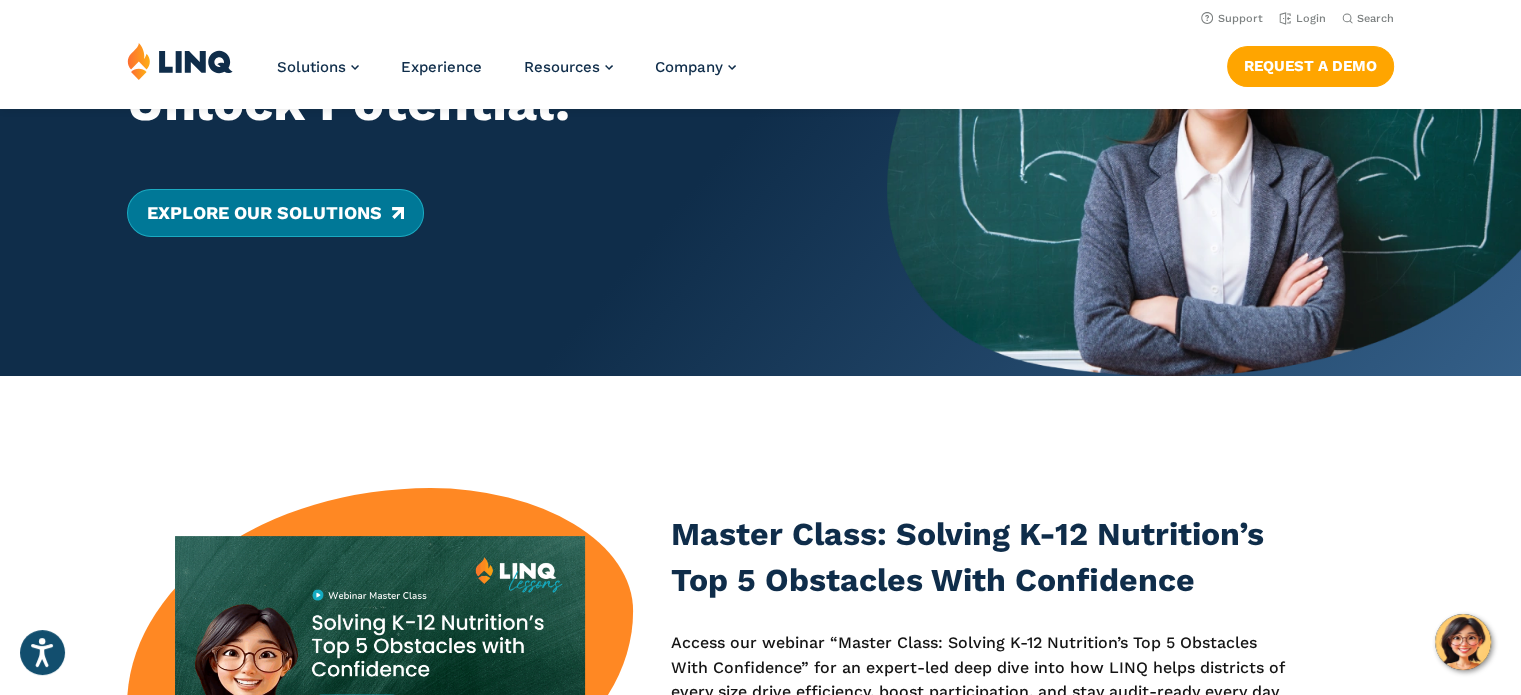 click on "Explore Our Solutions" at bounding box center [275, 213] 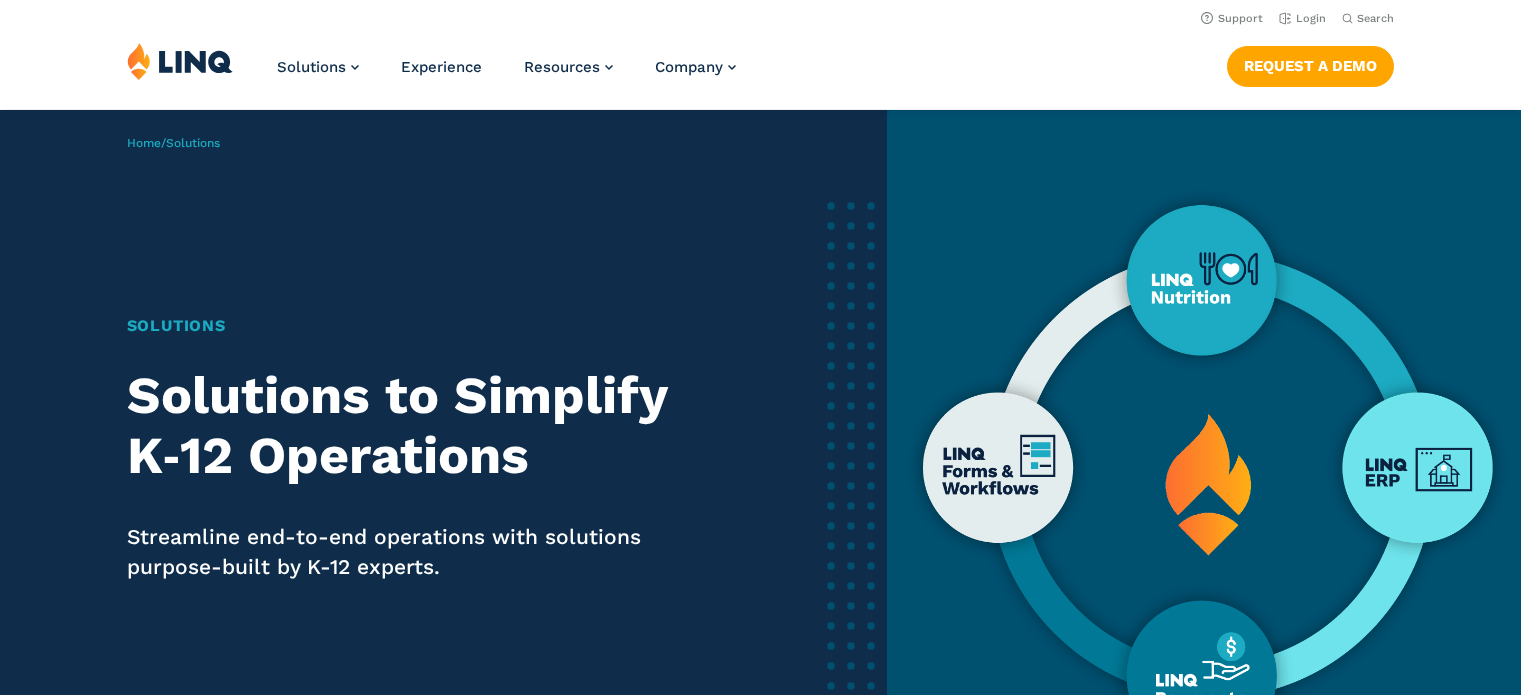 scroll, scrollTop: 0, scrollLeft: 0, axis: both 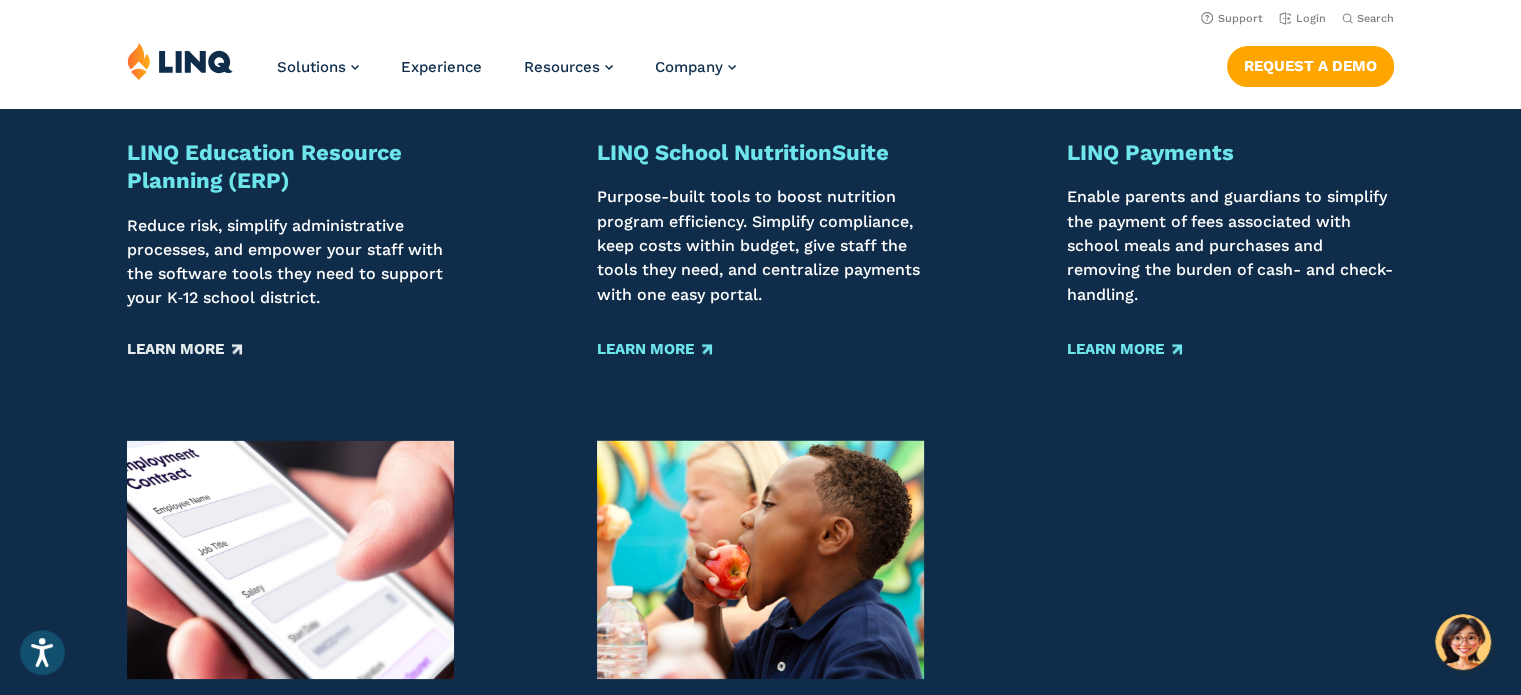 click on "Learn More" at bounding box center (184, 349) 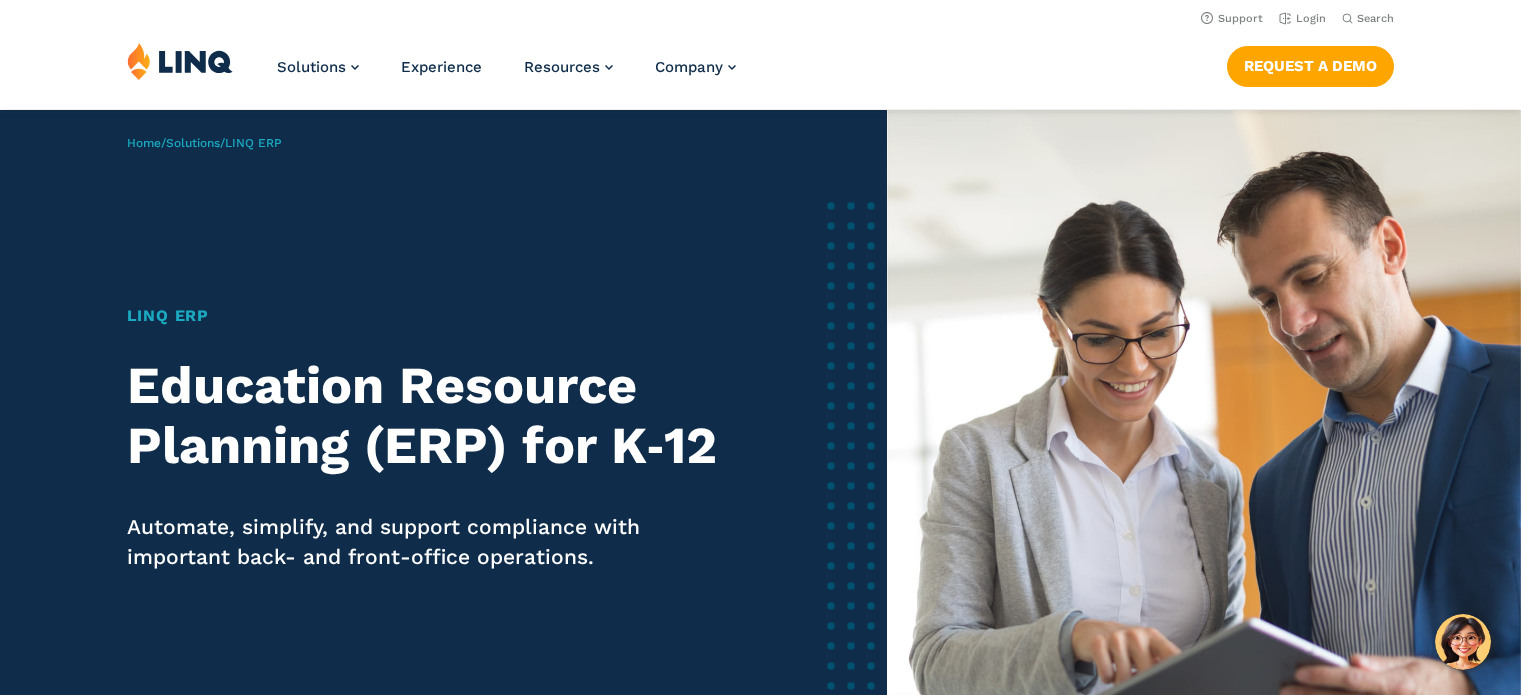 scroll, scrollTop: 0, scrollLeft: 0, axis: both 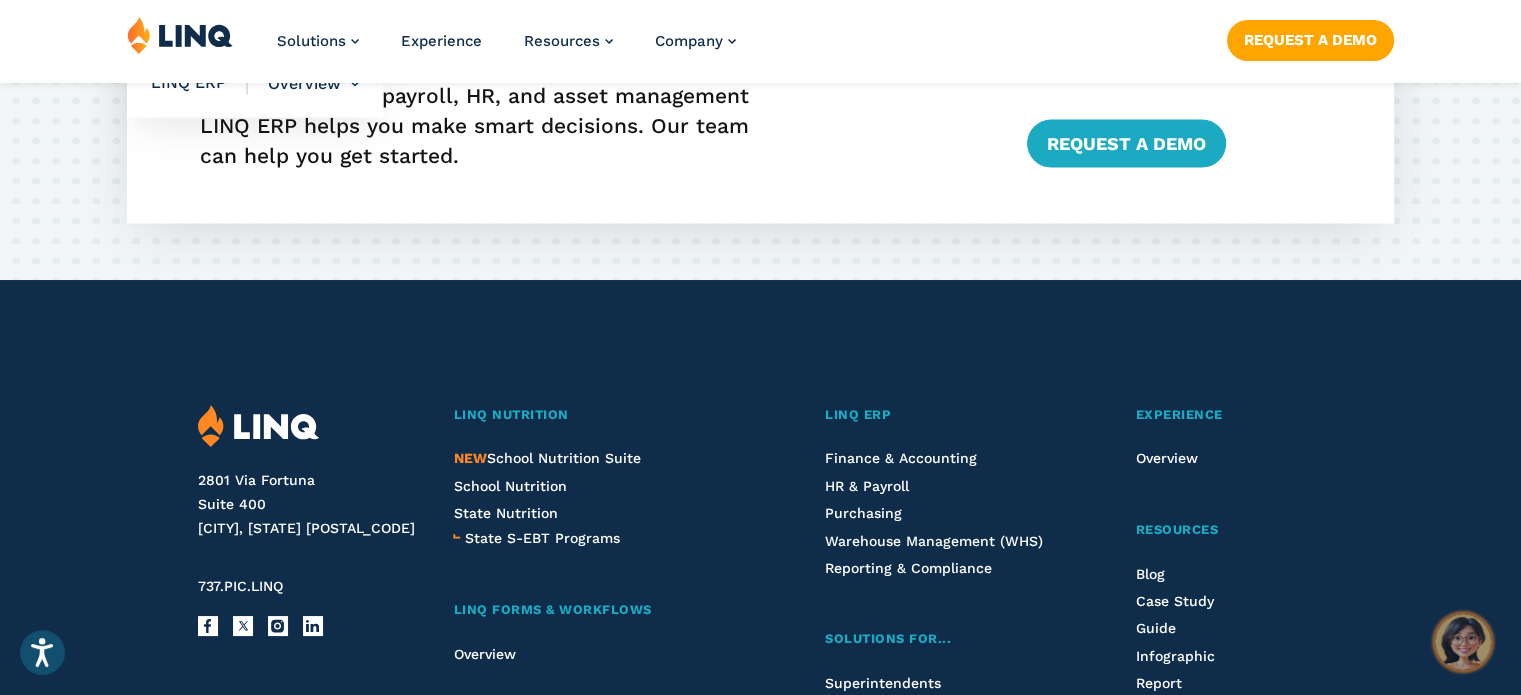click at bounding box center [1463, 642] 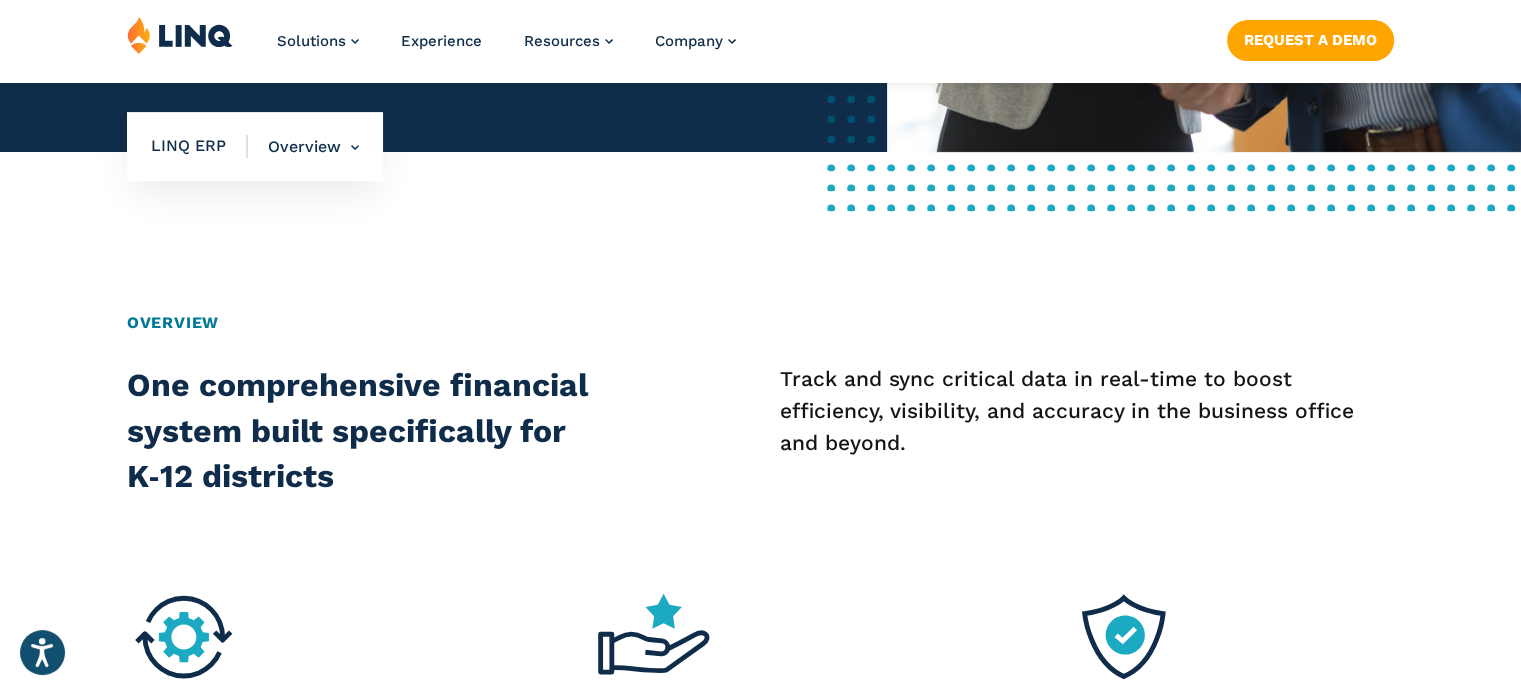 scroll, scrollTop: 688, scrollLeft: 0, axis: vertical 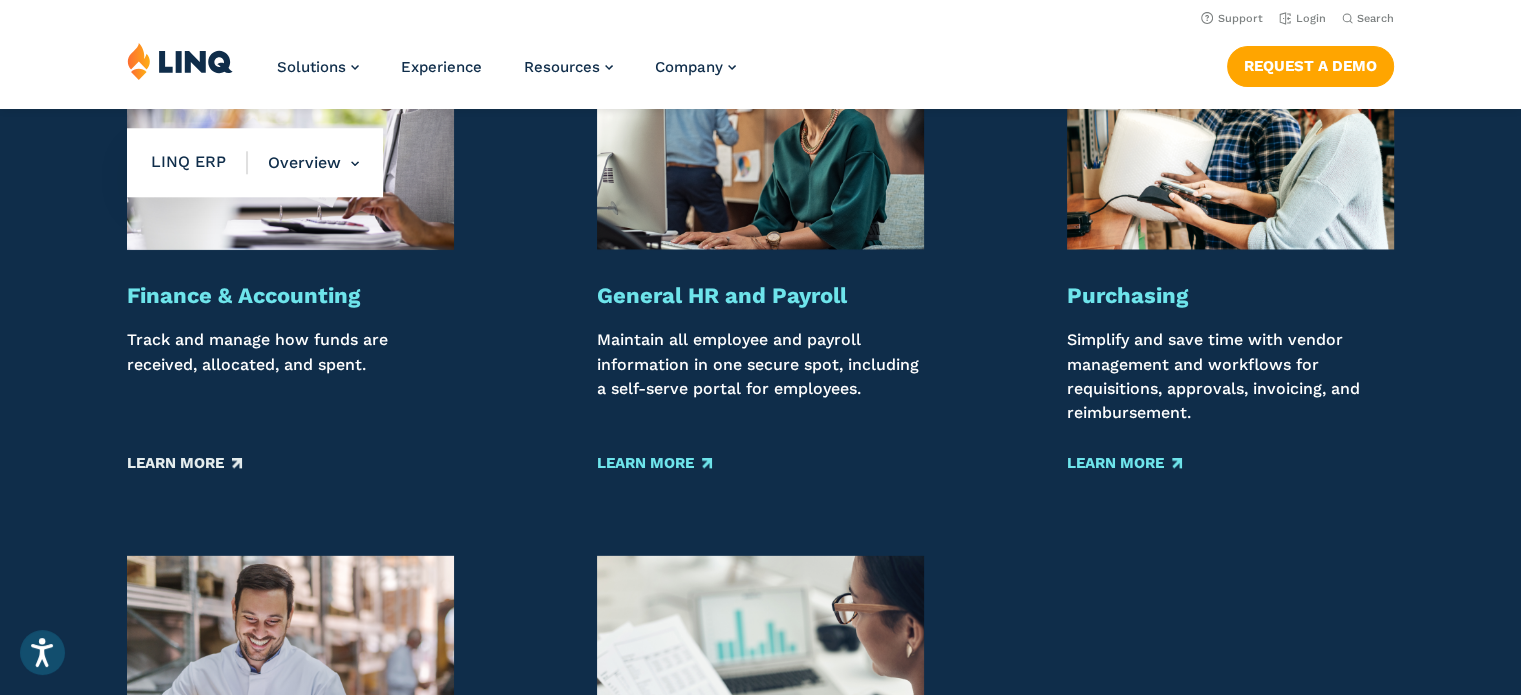 click on "Learn More" at bounding box center [184, 464] 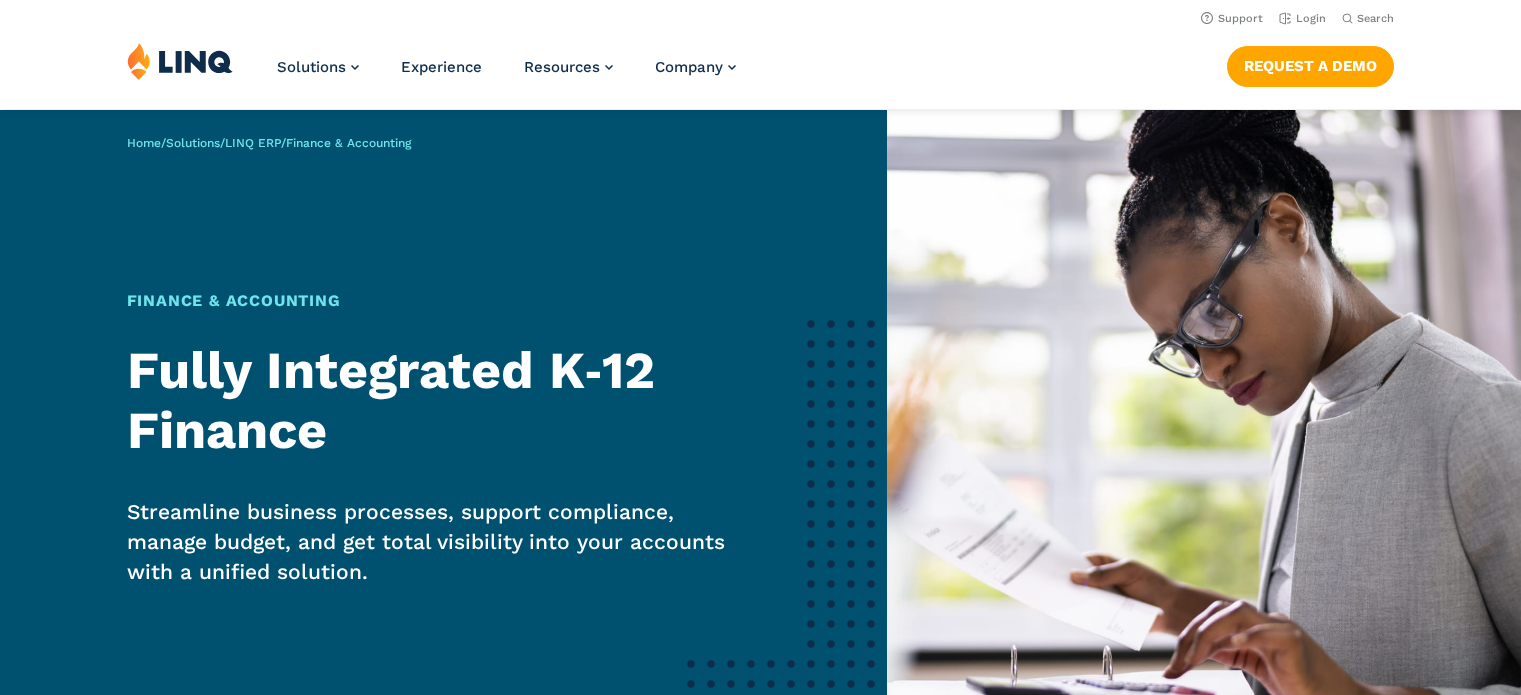 scroll, scrollTop: 0, scrollLeft: 0, axis: both 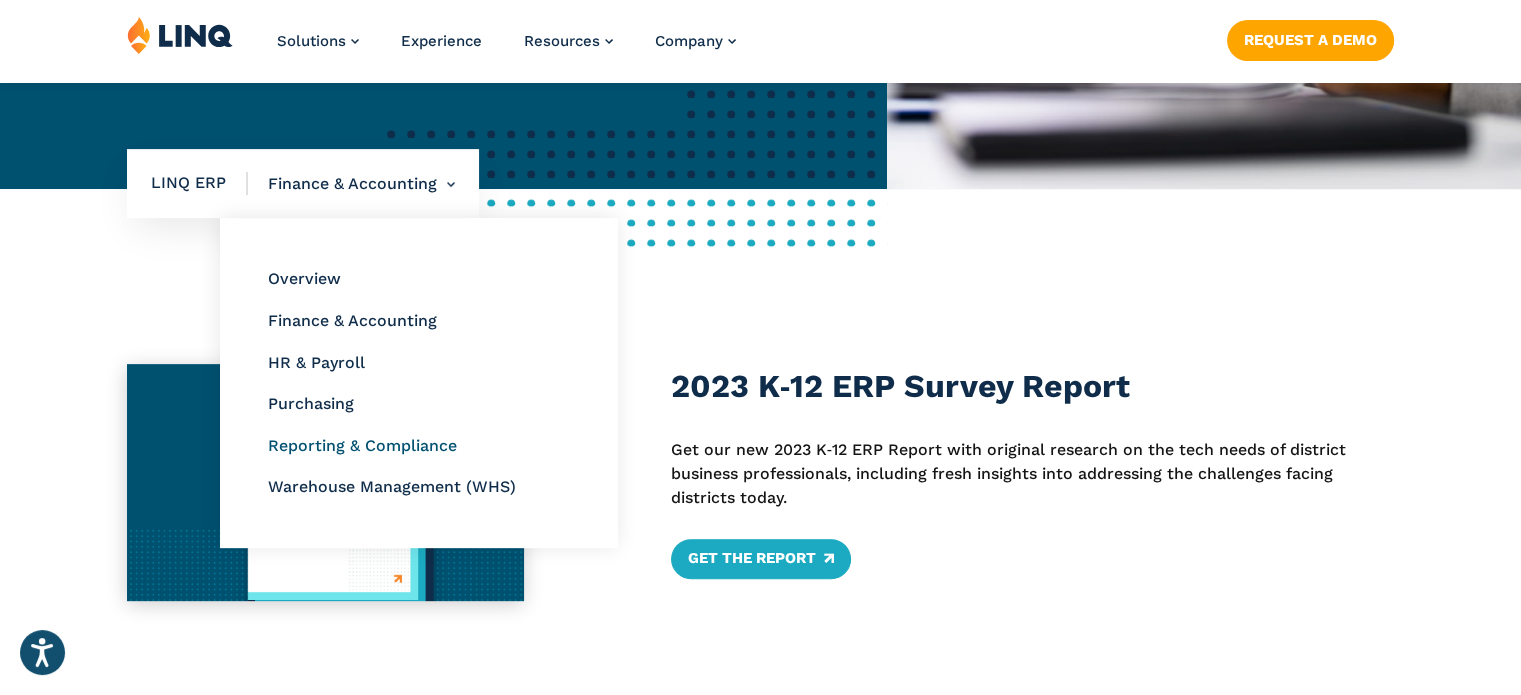 click on "Reporting & Compliance" at bounding box center [362, 445] 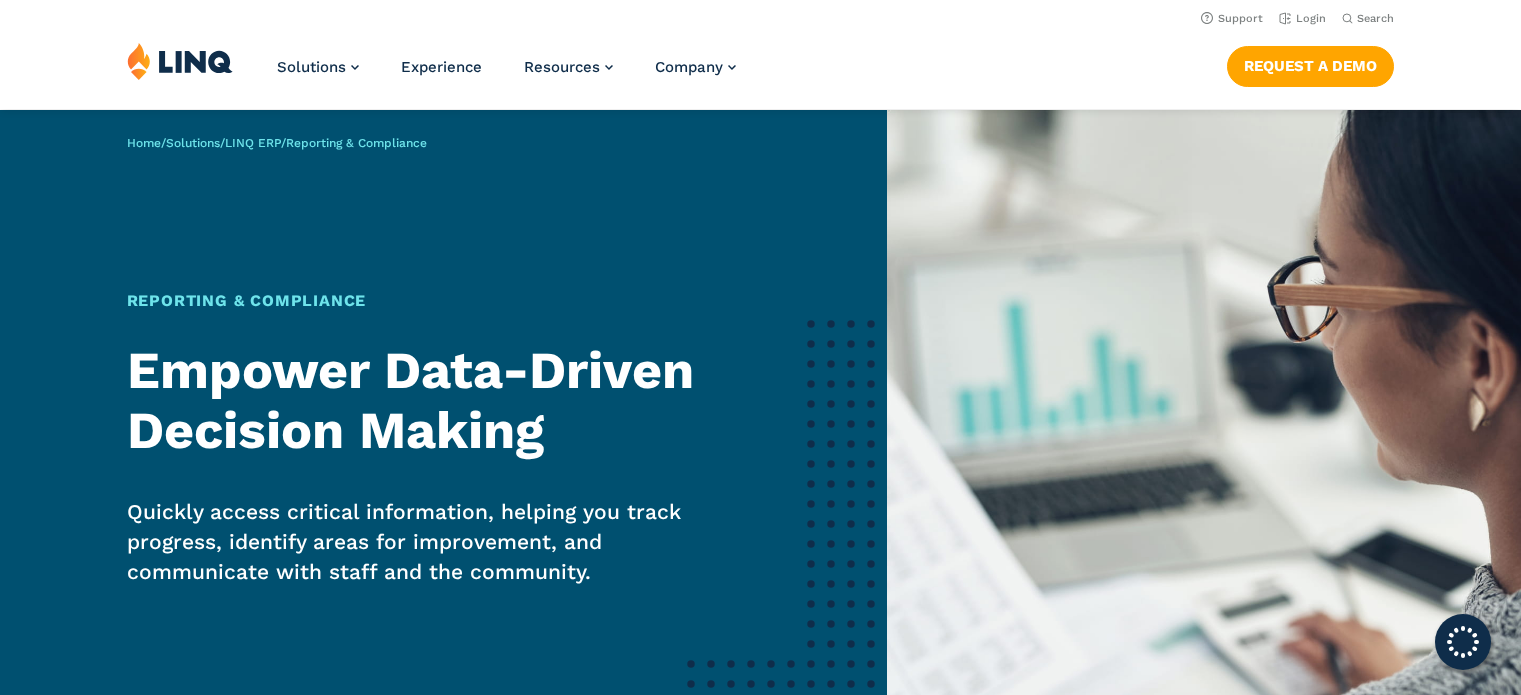 scroll, scrollTop: 0, scrollLeft: 0, axis: both 